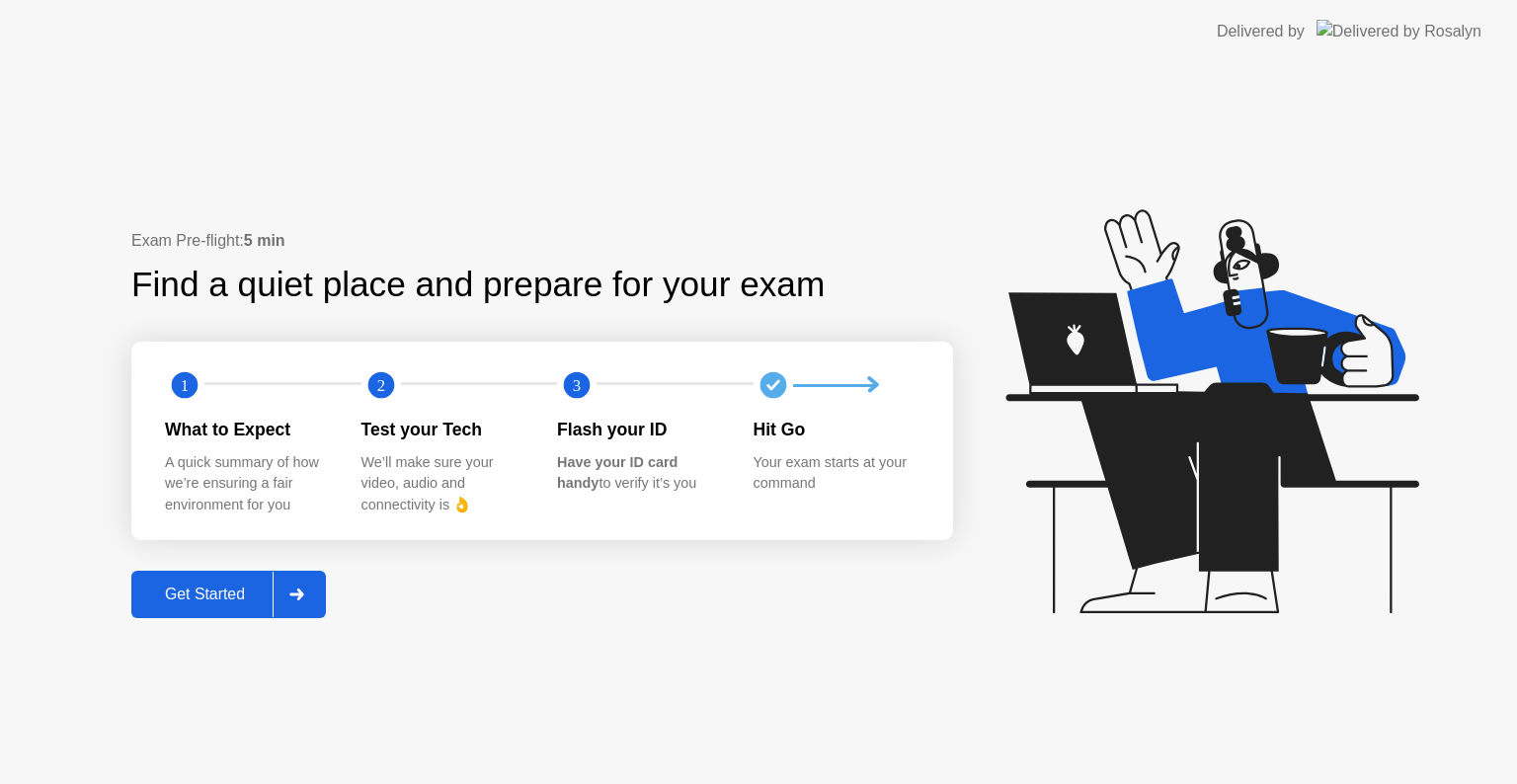 scroll, scrollTop: 0, scrollLeft: 0, axis: both 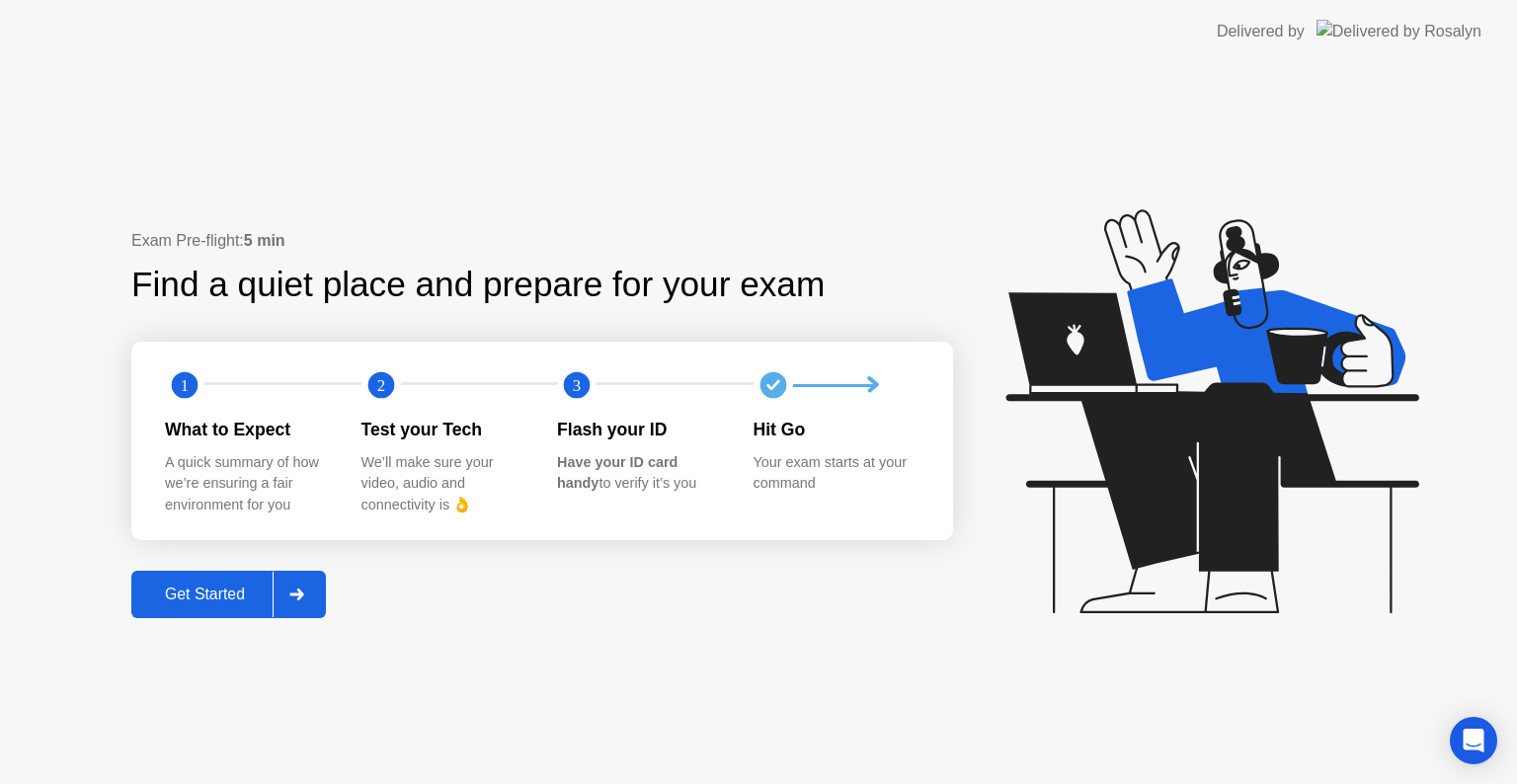 click on "Get Started" 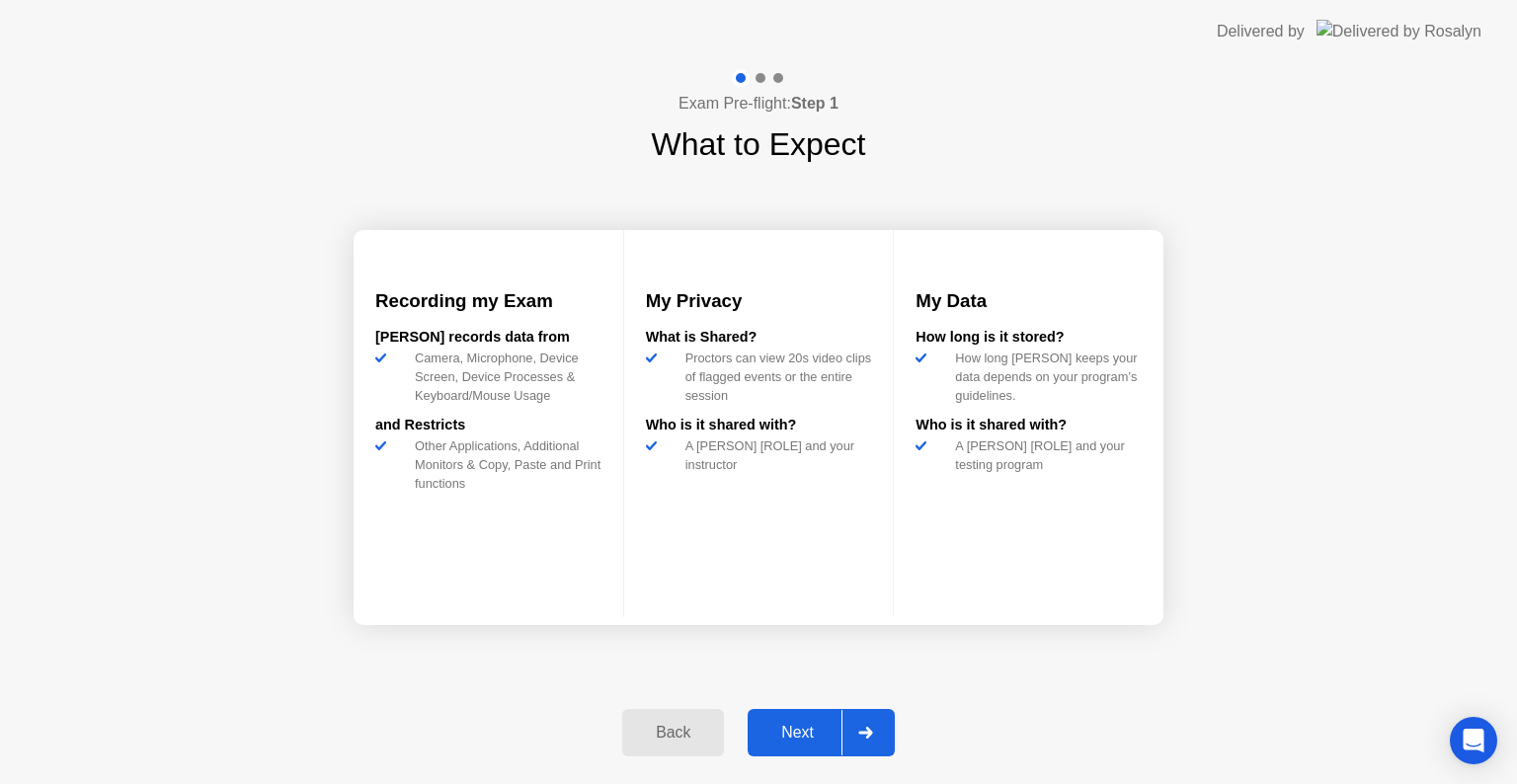 click on "Next" 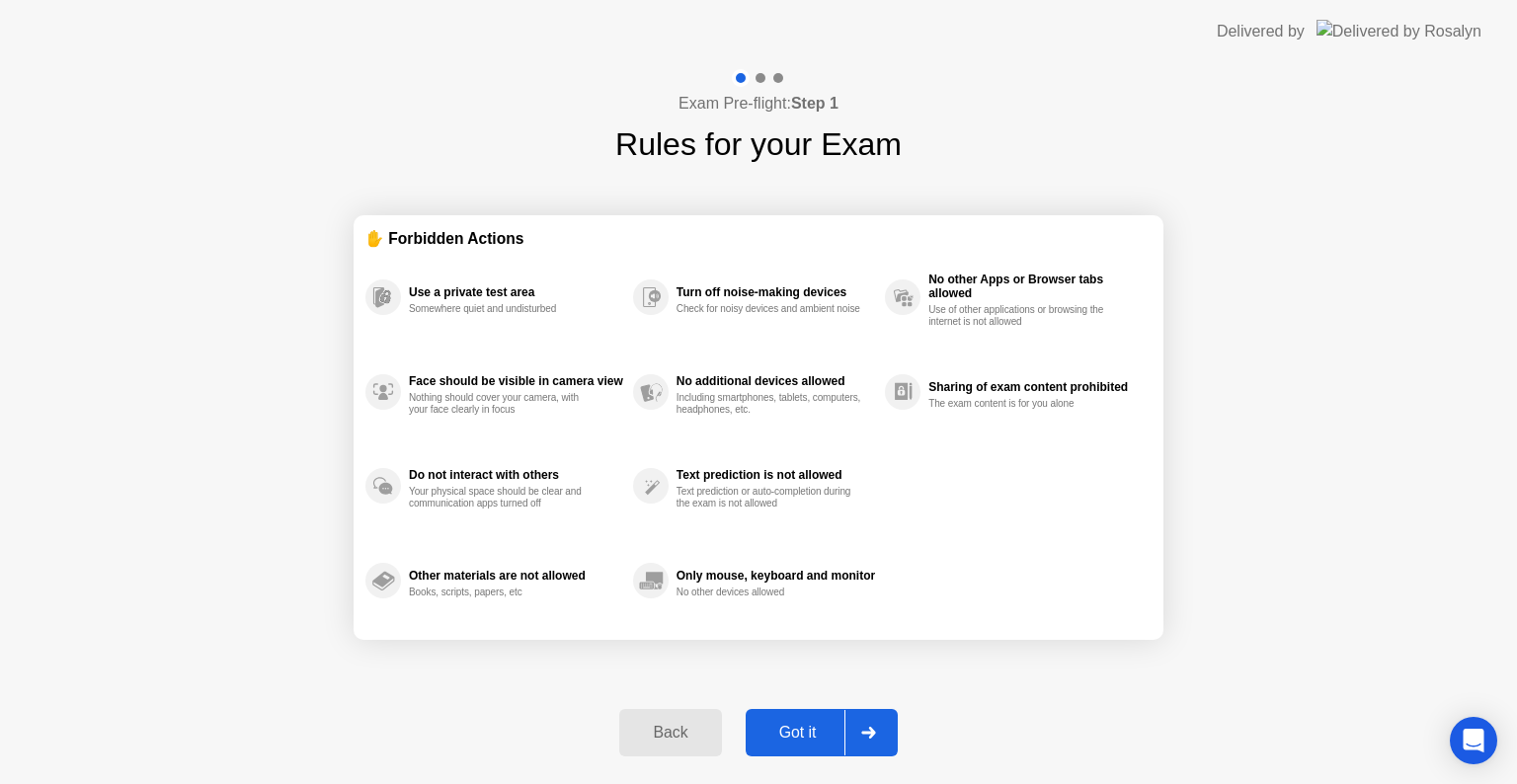 click on "Got it" 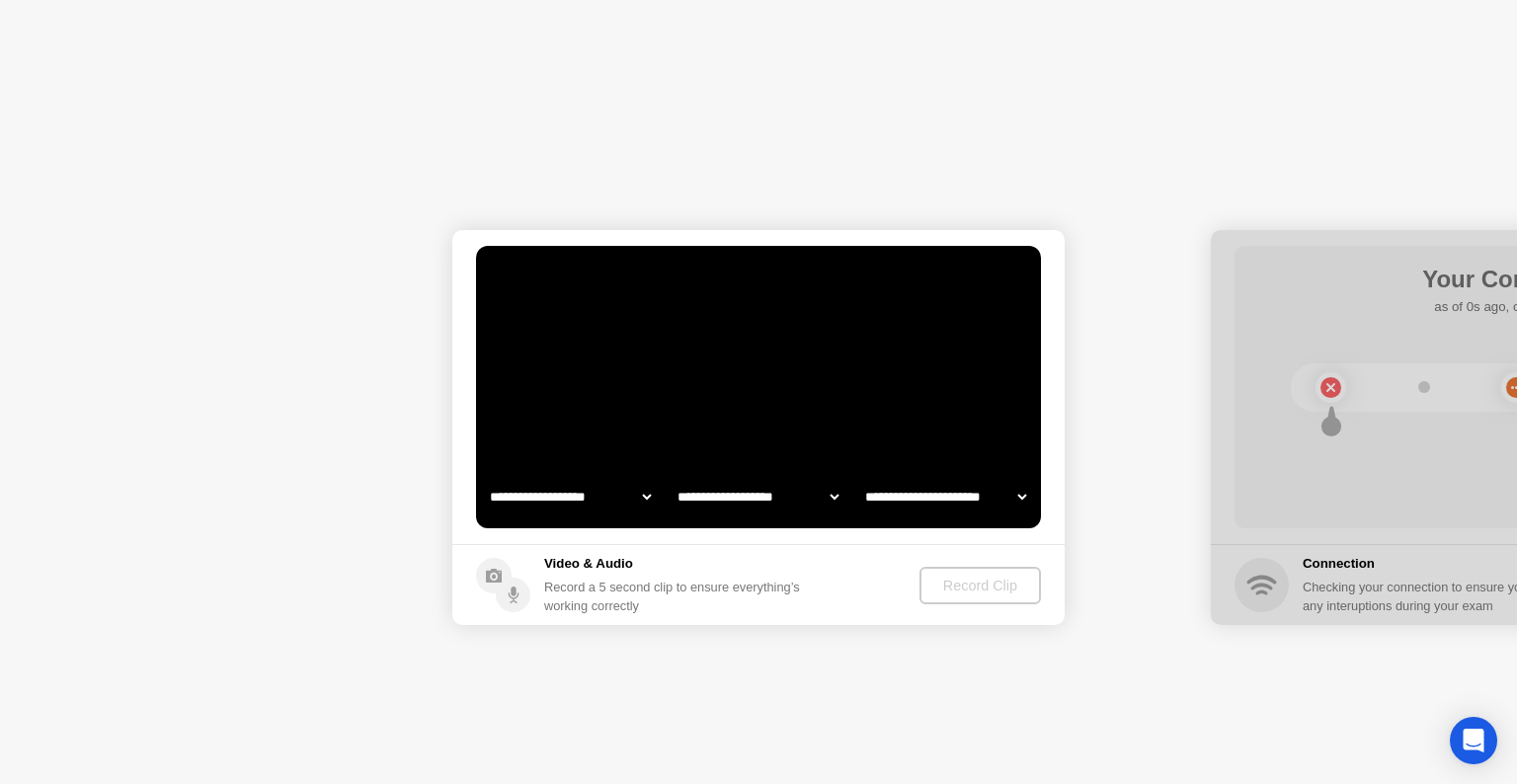 select on "**********" 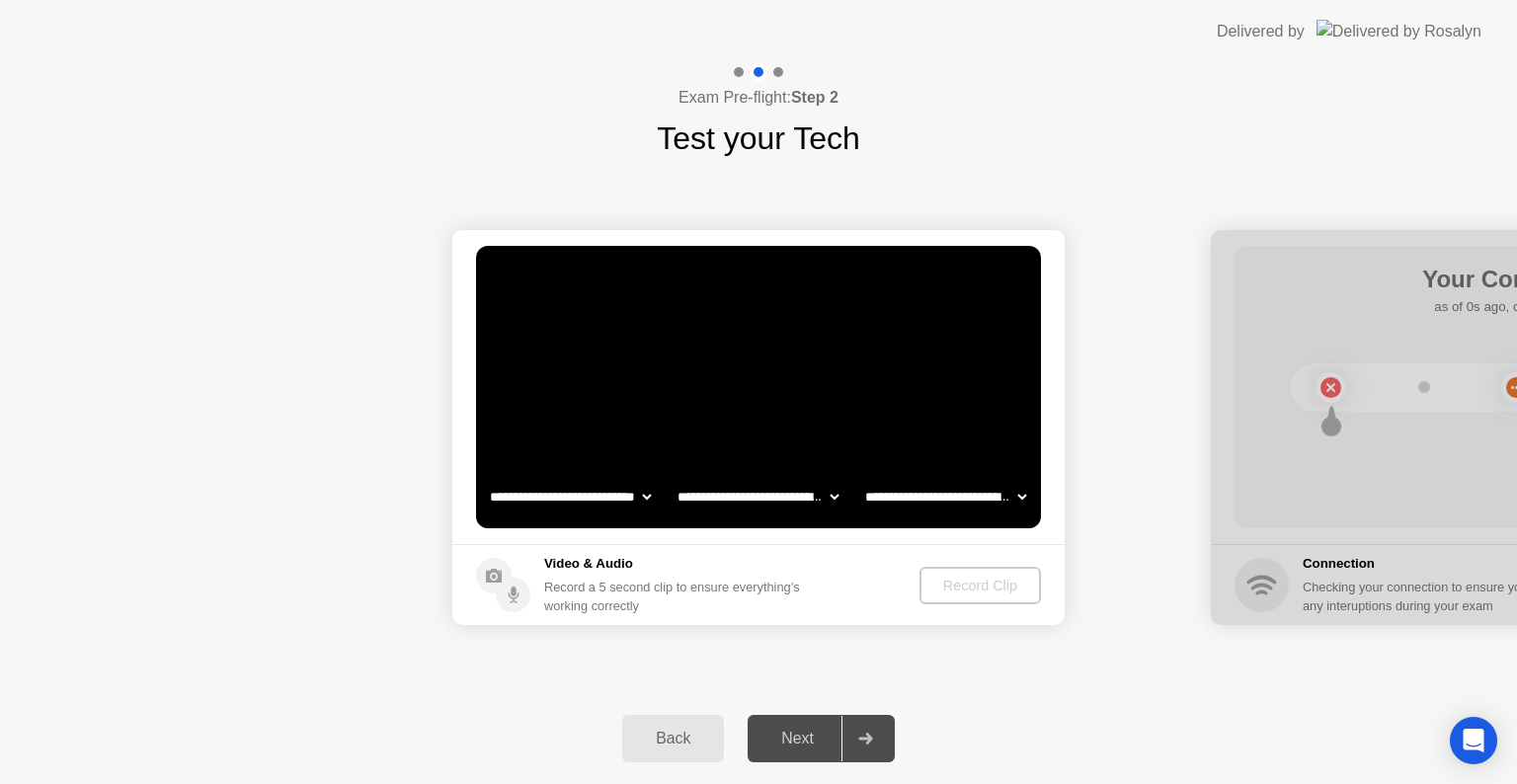 click 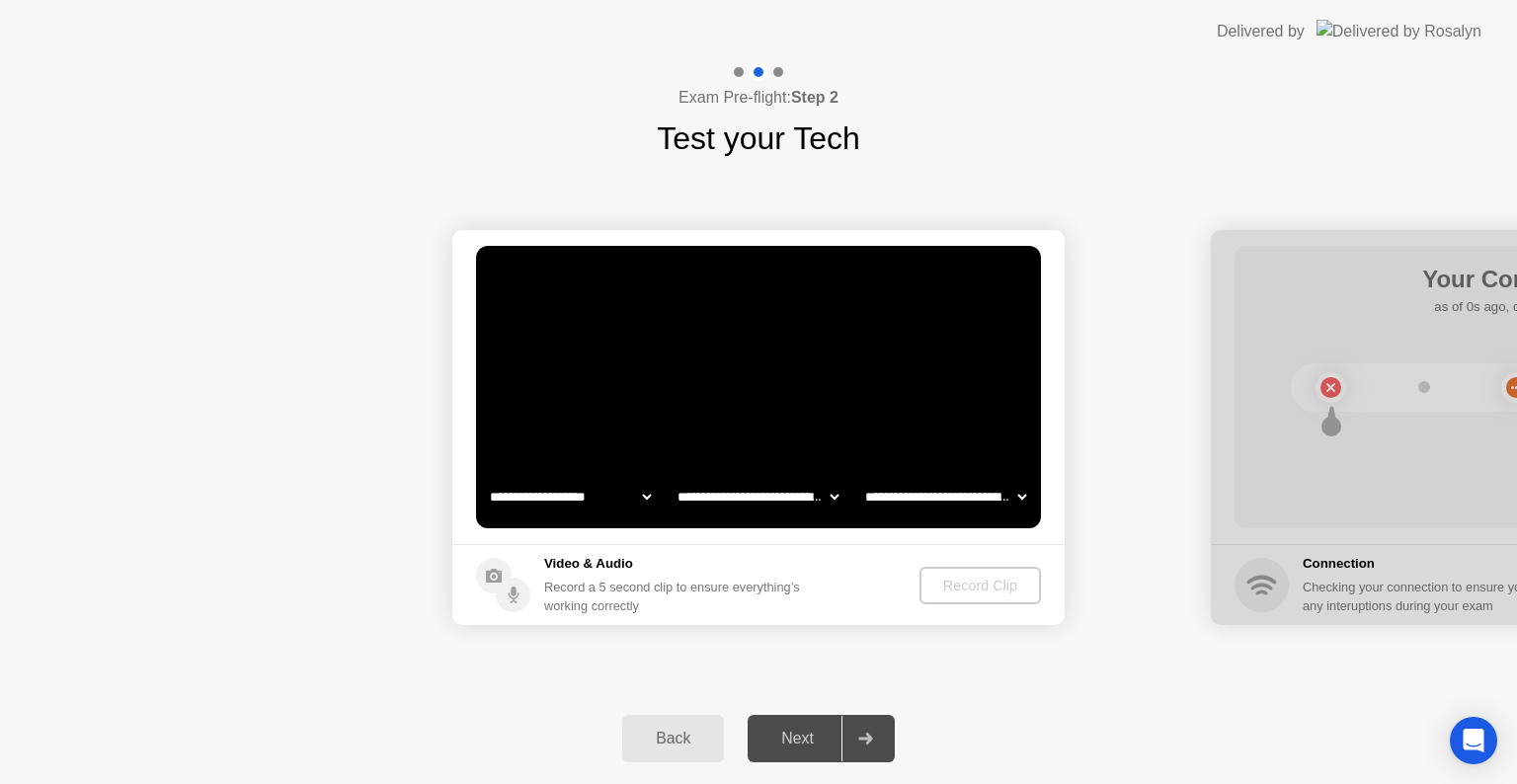 click on "**********" 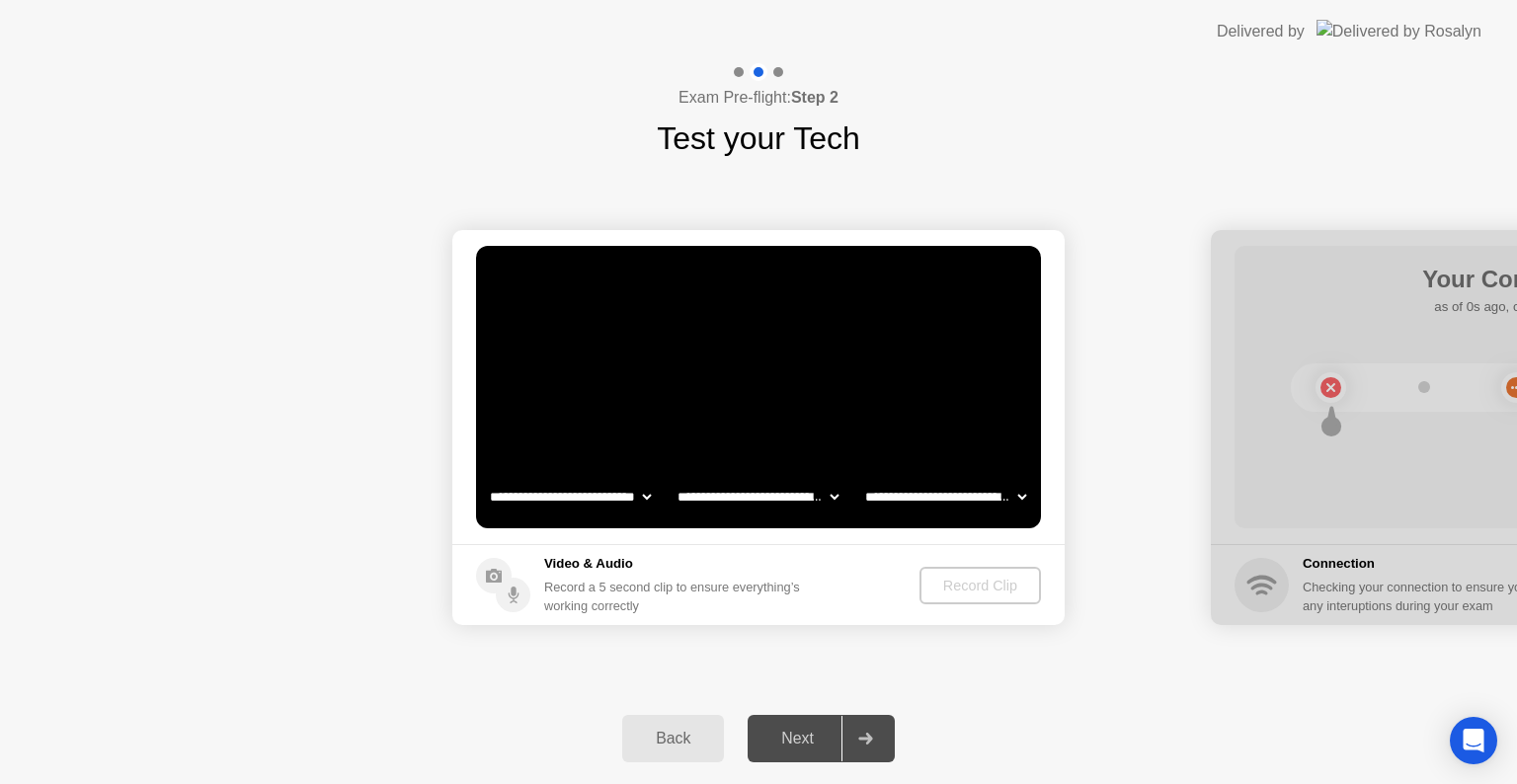 click on "**********" 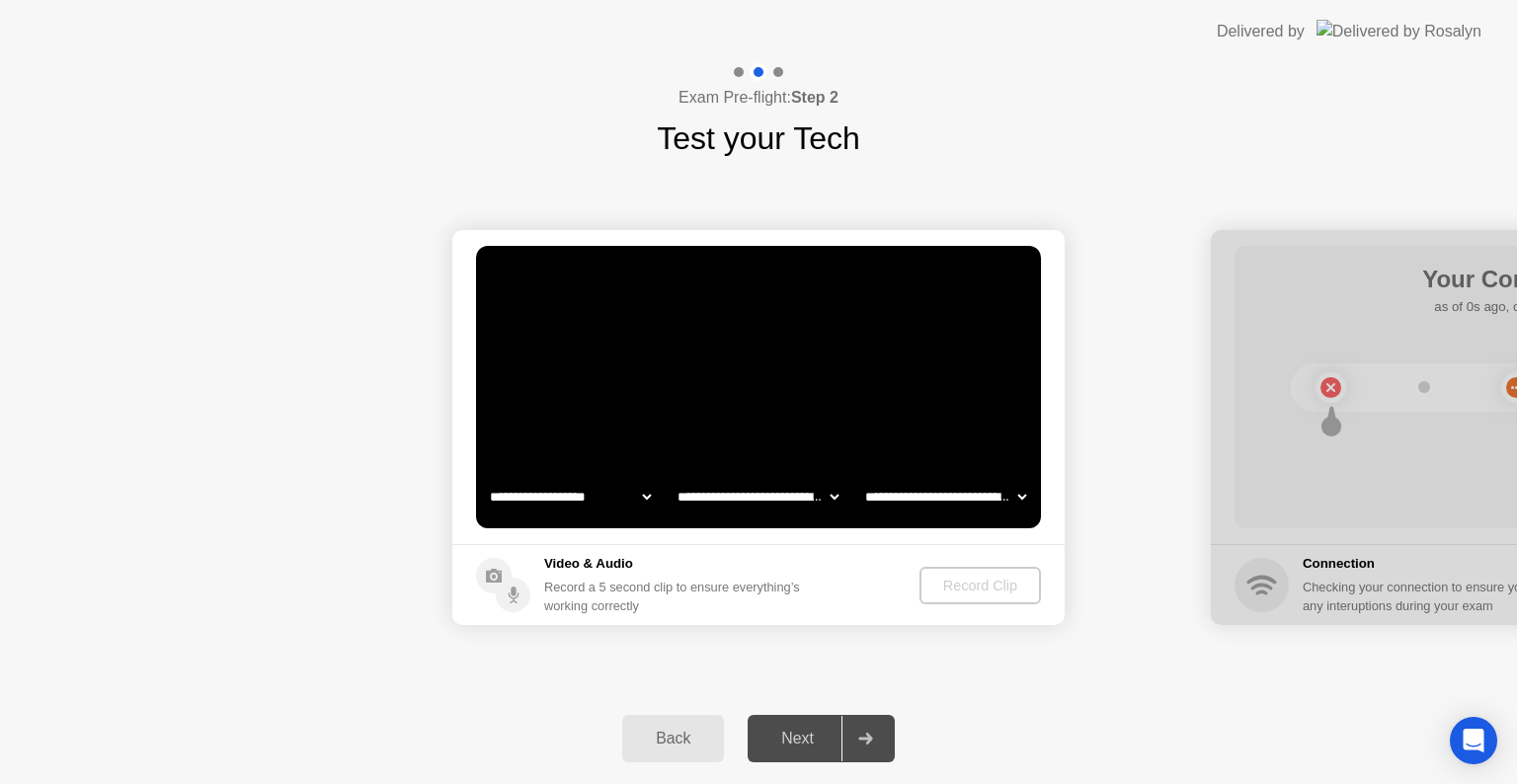 click on "**********" 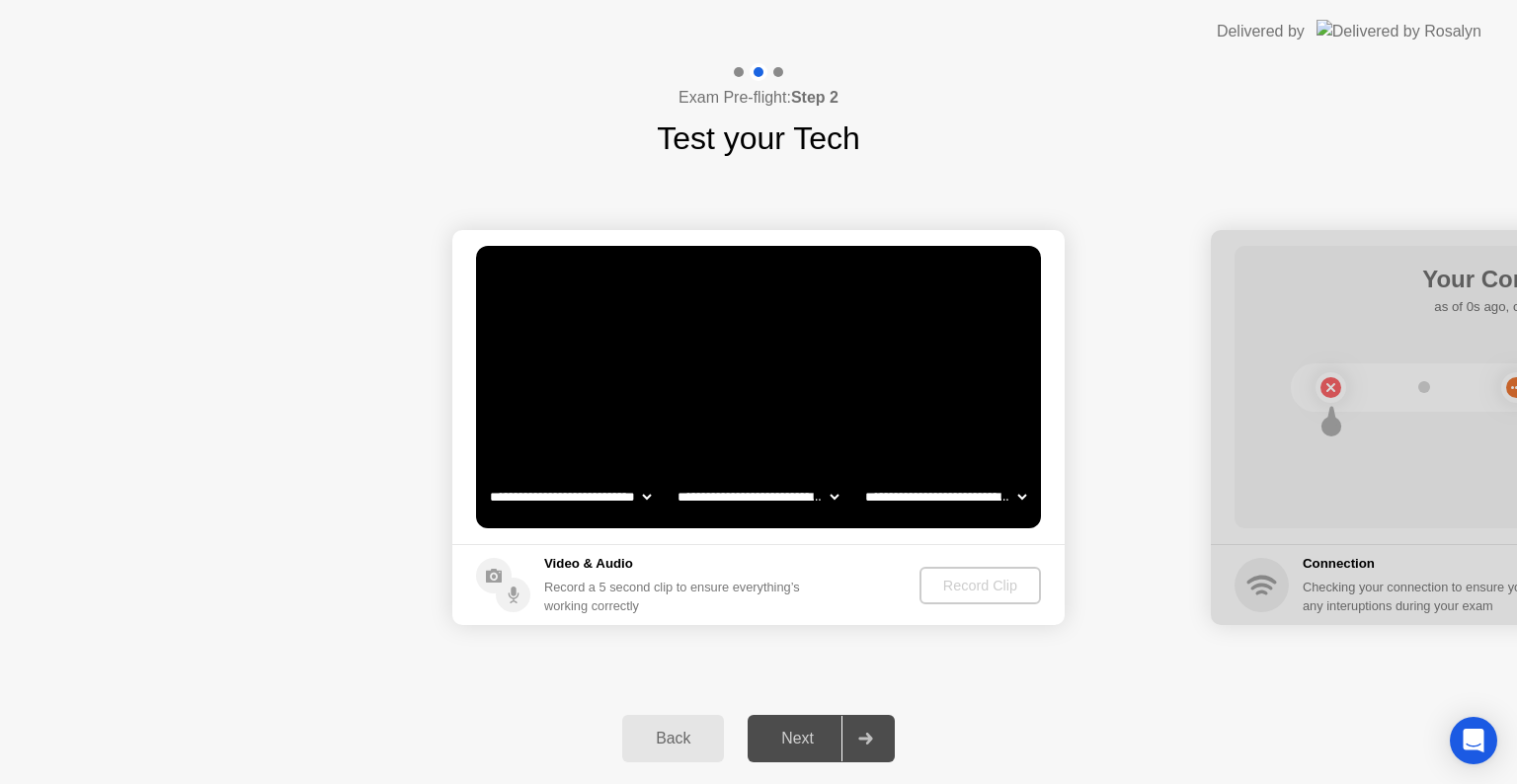 click on "**********" 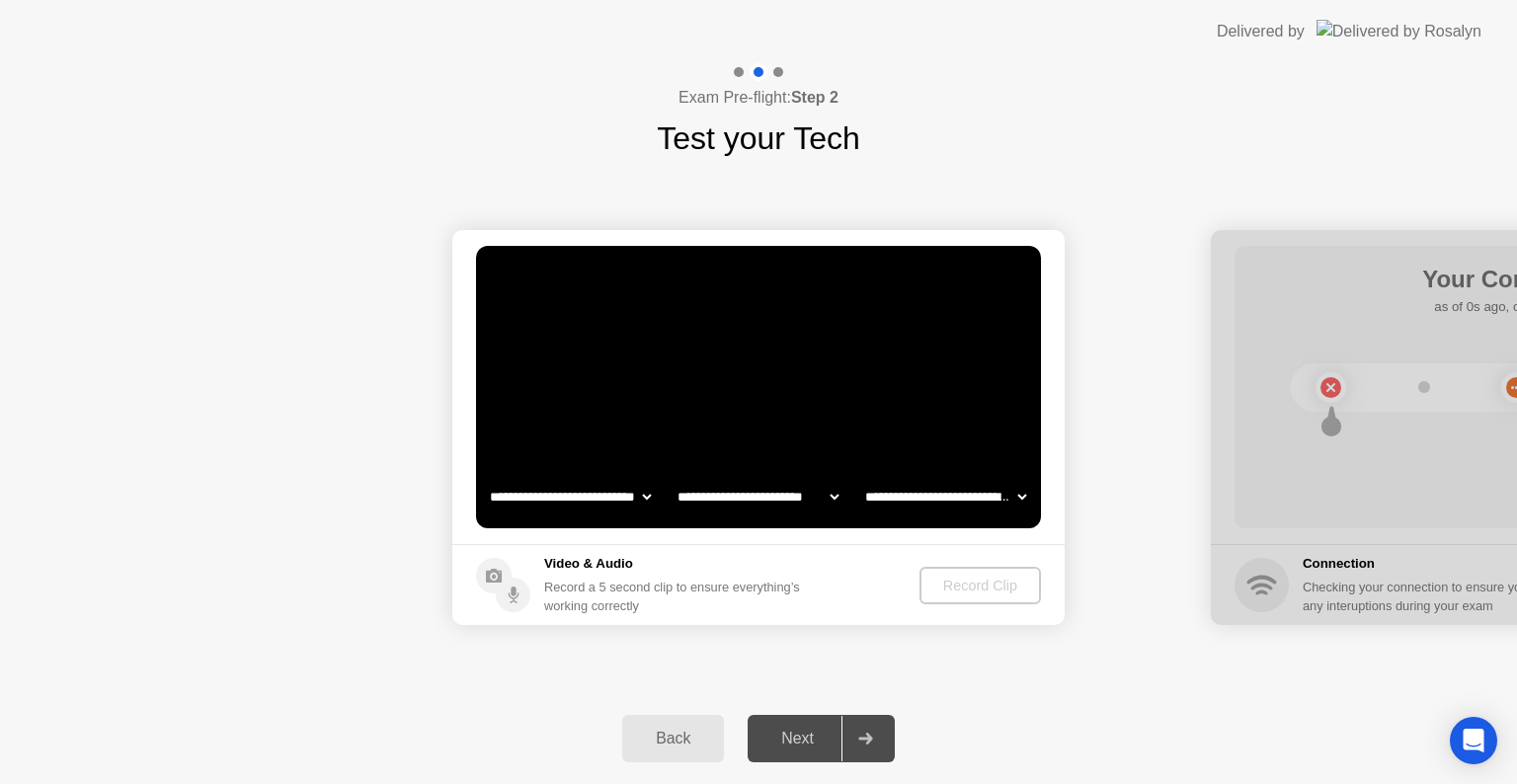 click on "**********" 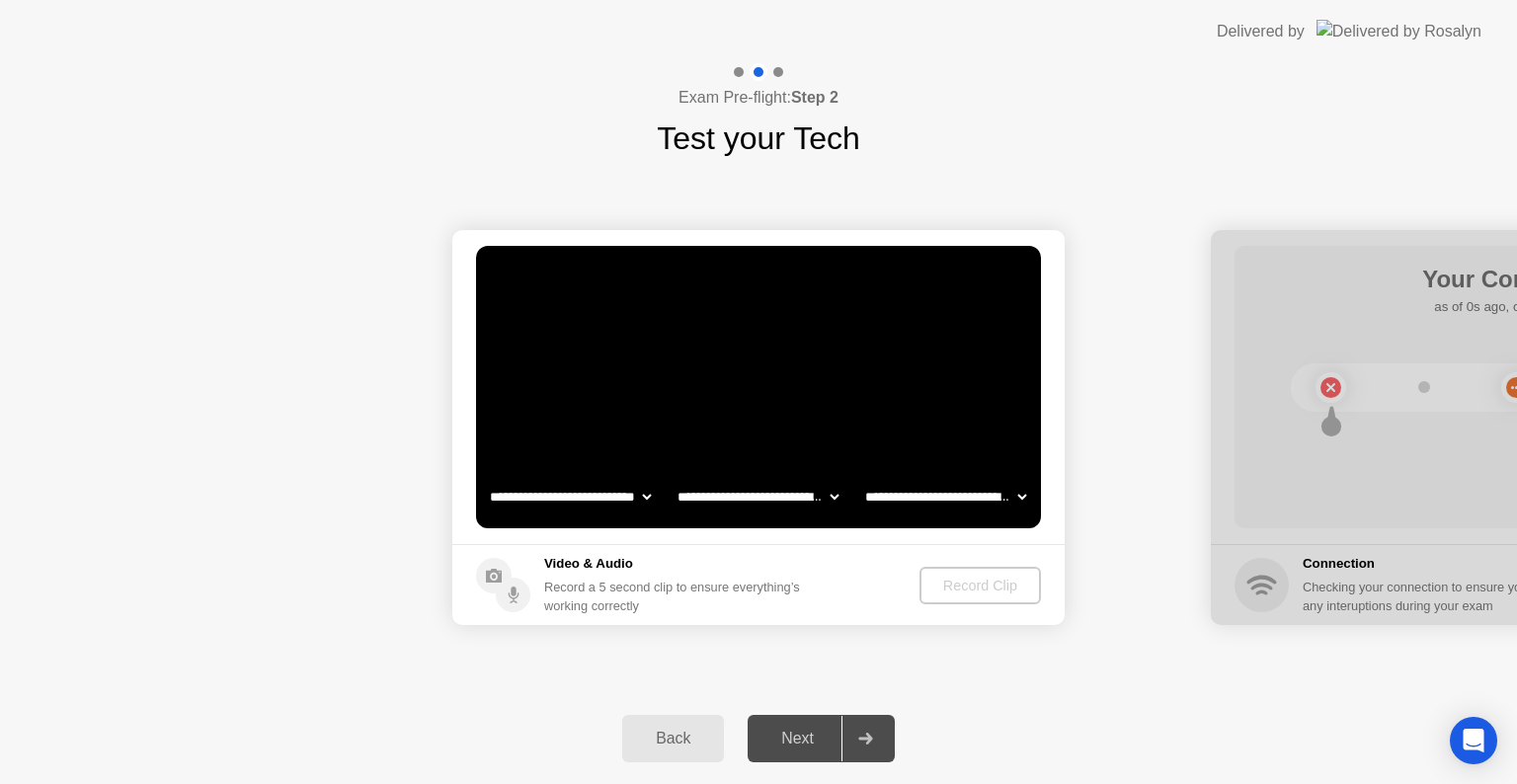 click on "**********" 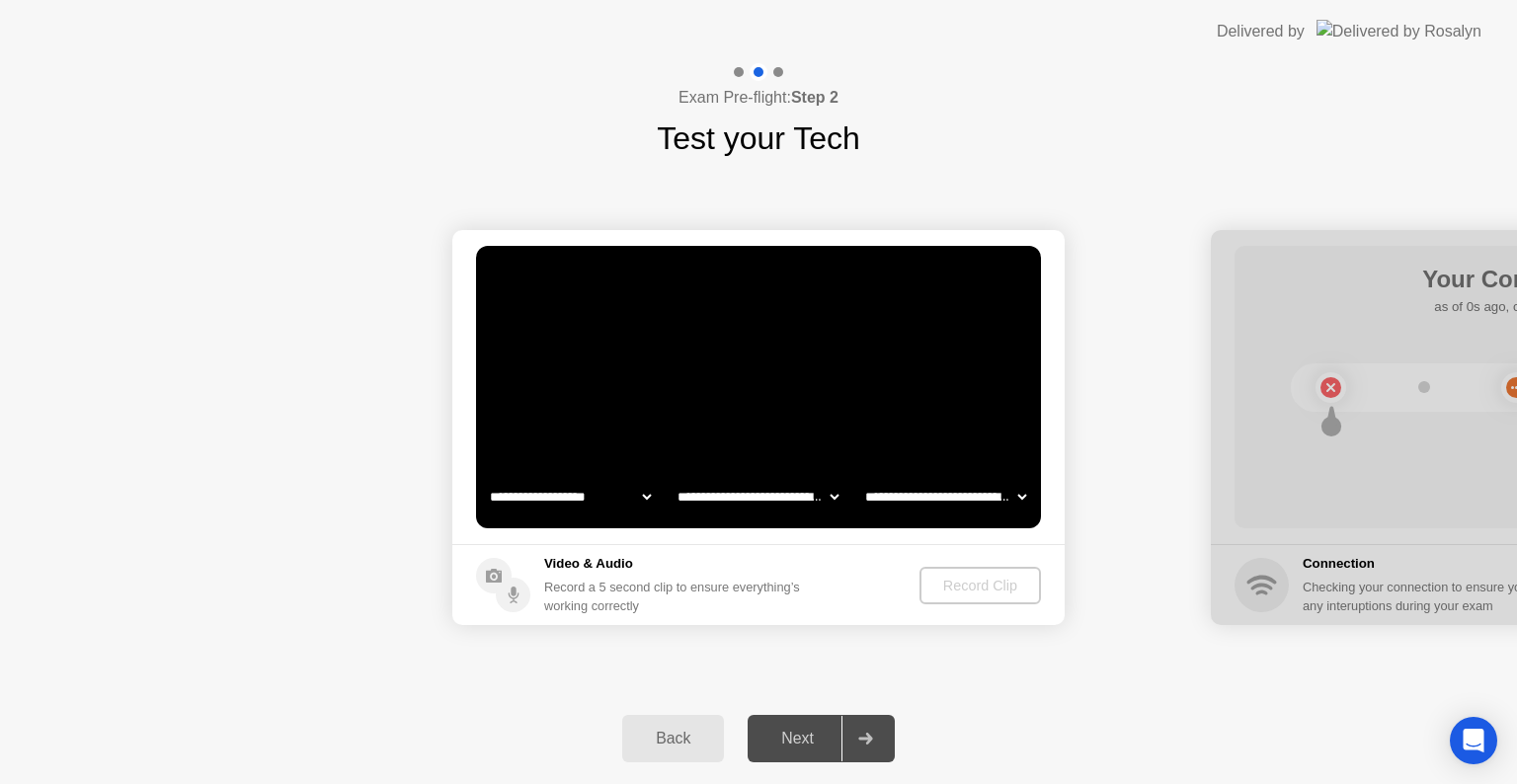 click on "**********" 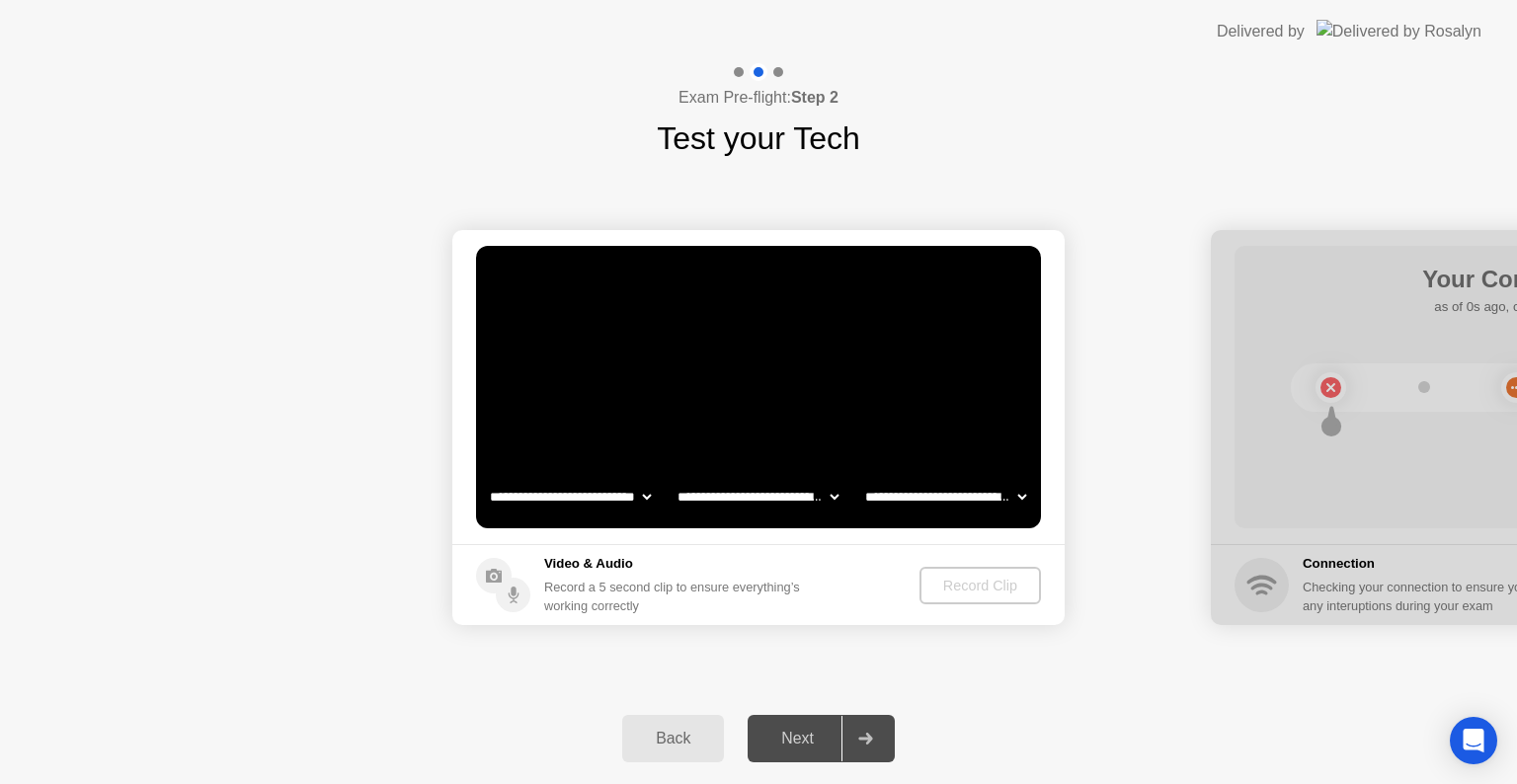 click on "**********" 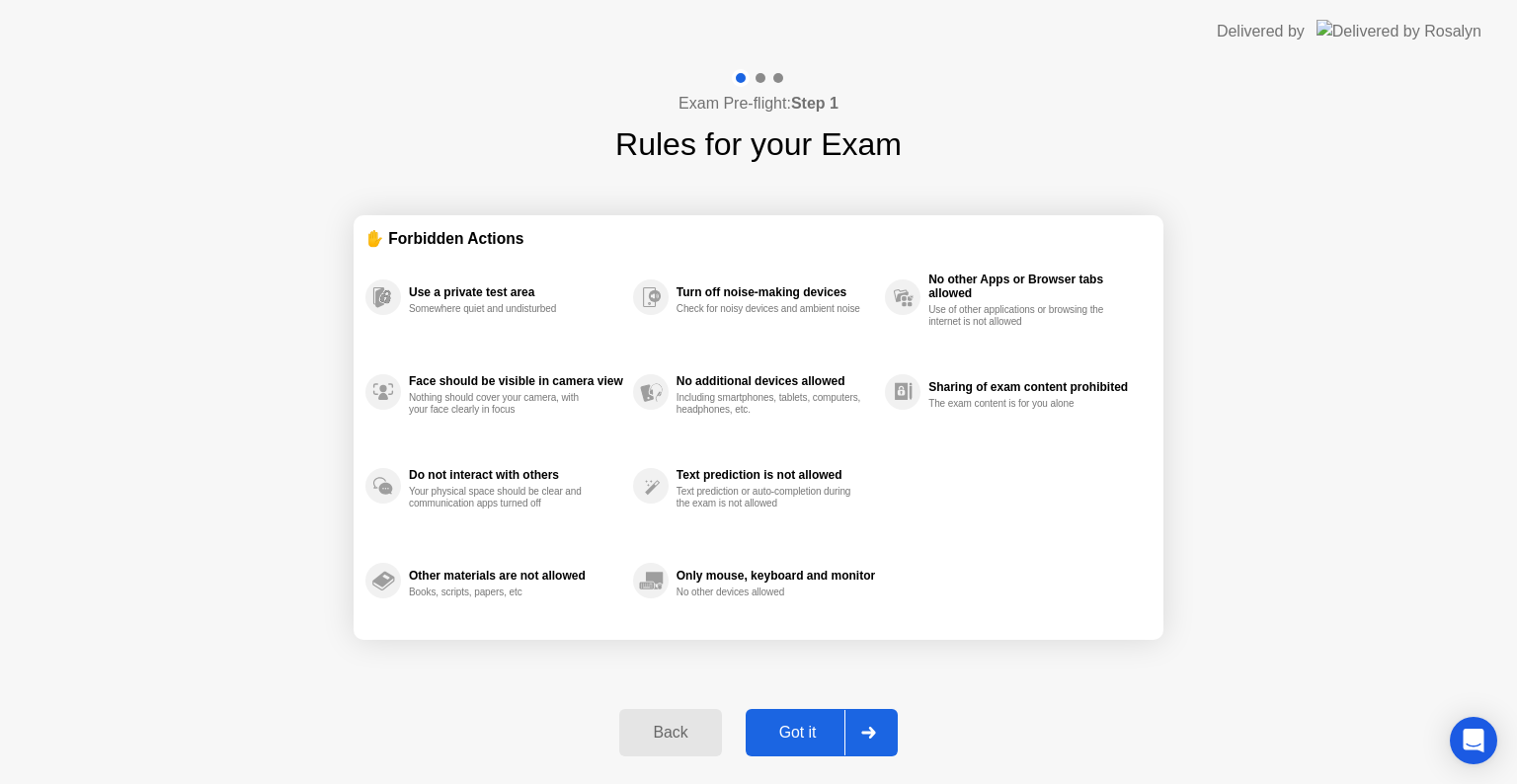 click on "Only mouse, keyboard and monitor No other devices allowed" 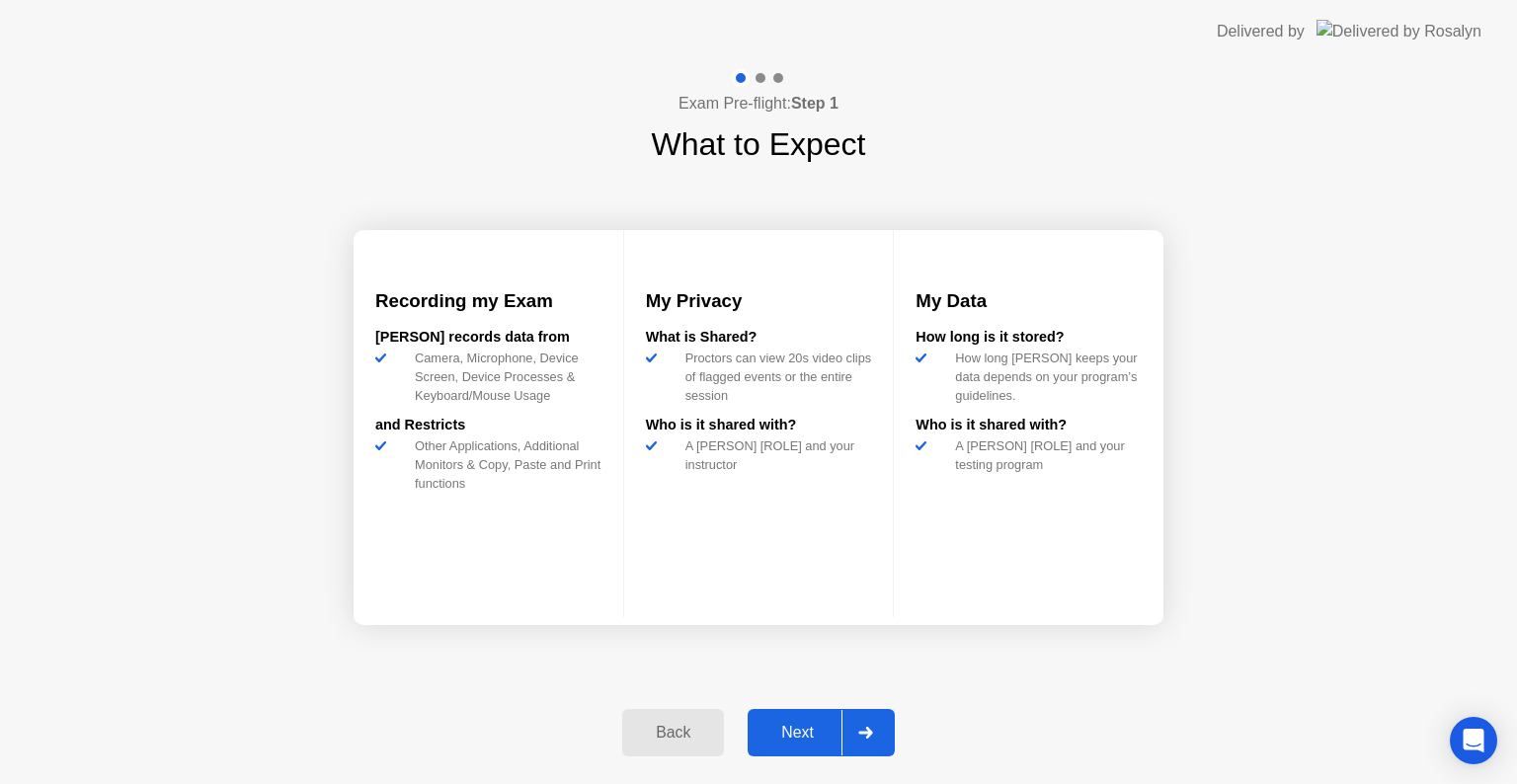 click on "Back" 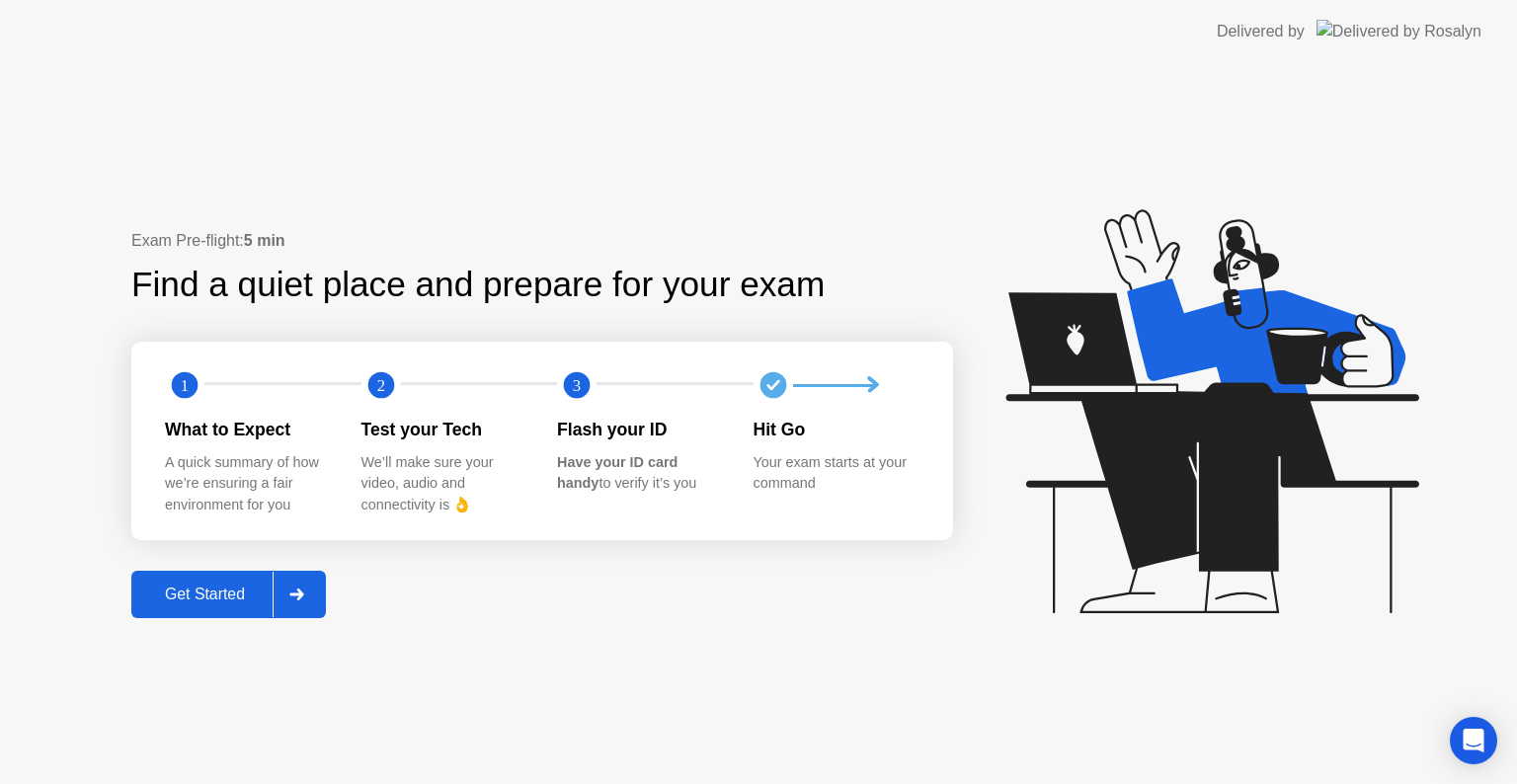 click 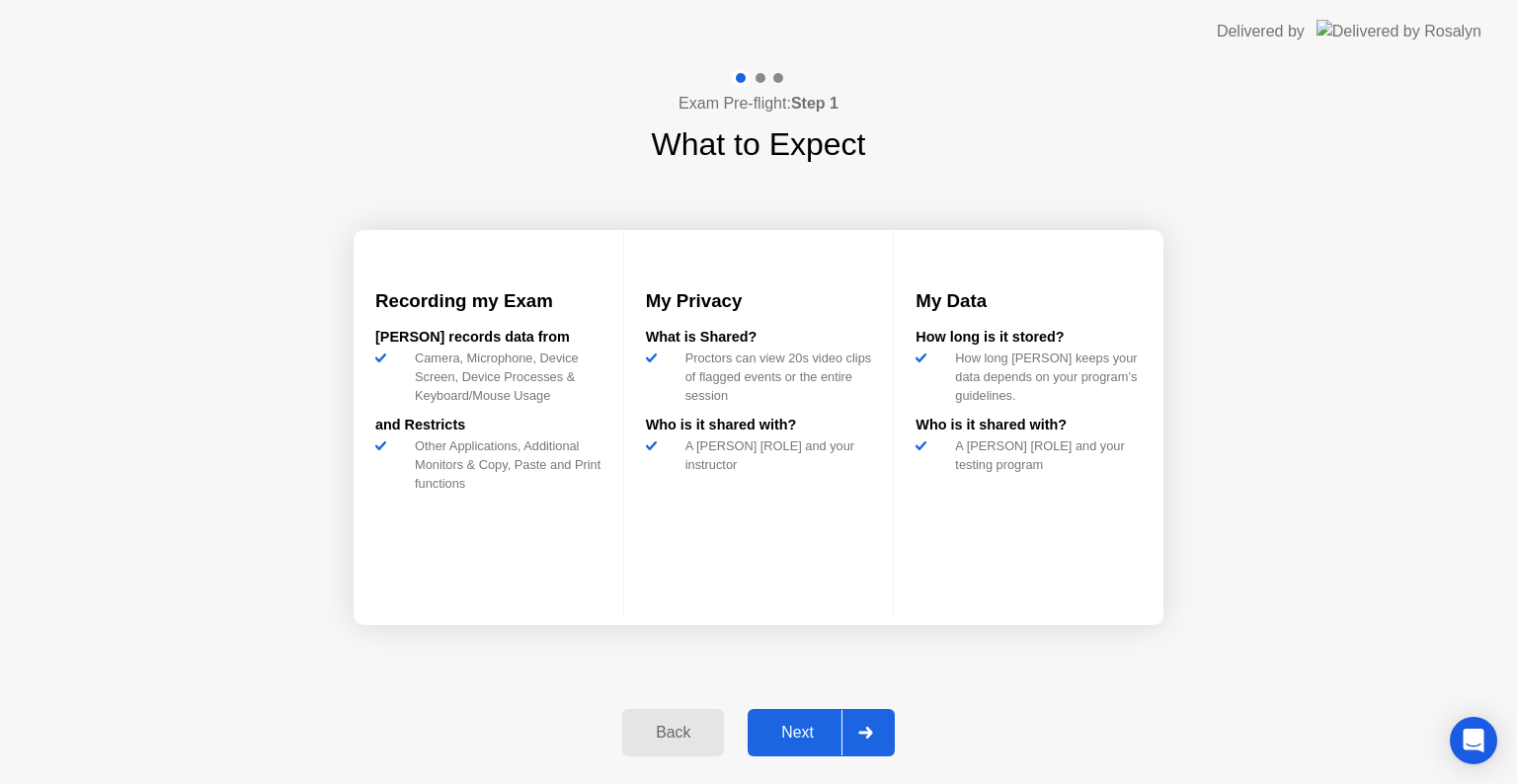 click on "[PERSON] records data from" 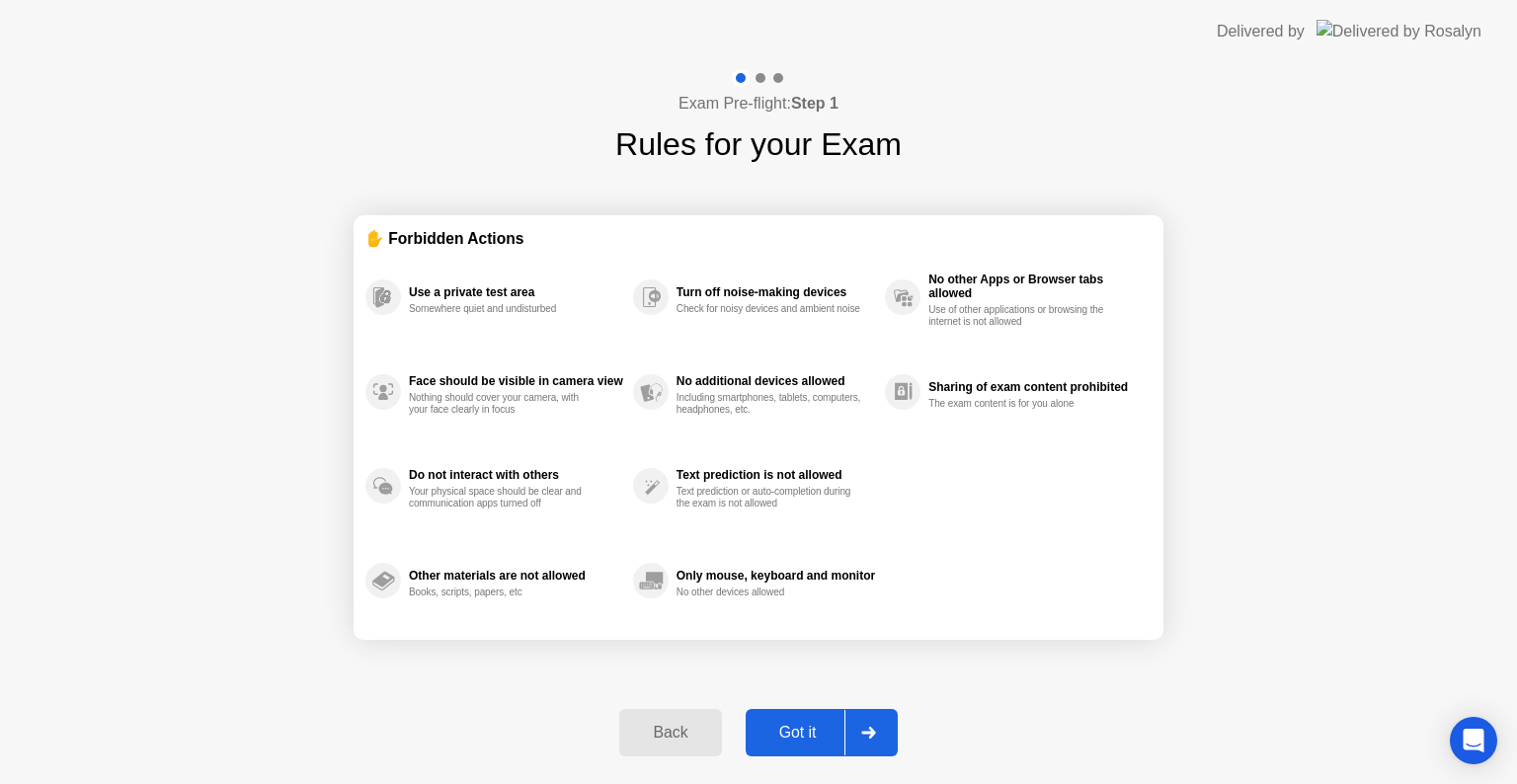click on "Use a private test area Somewhere quiet and undisturbed" 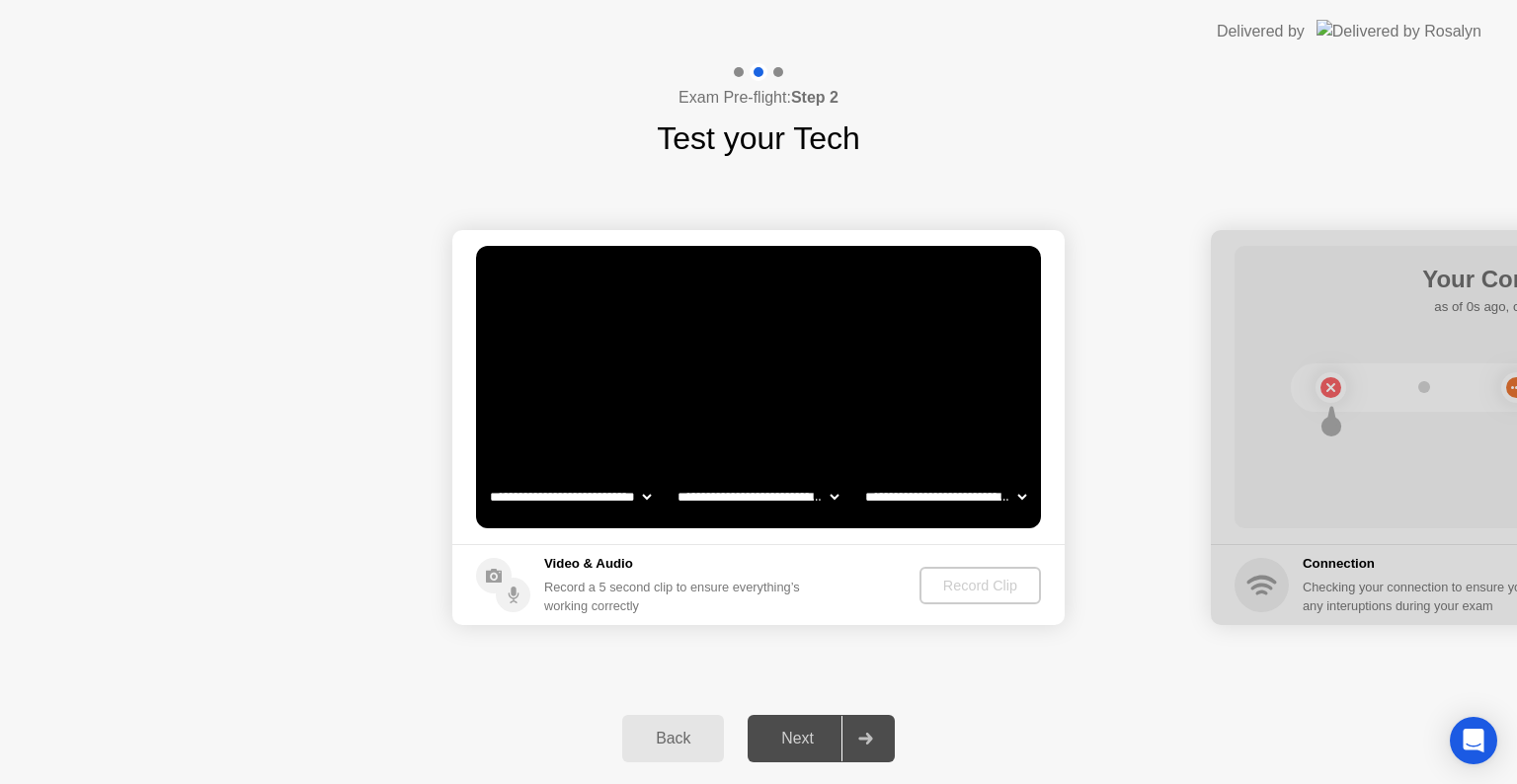 click 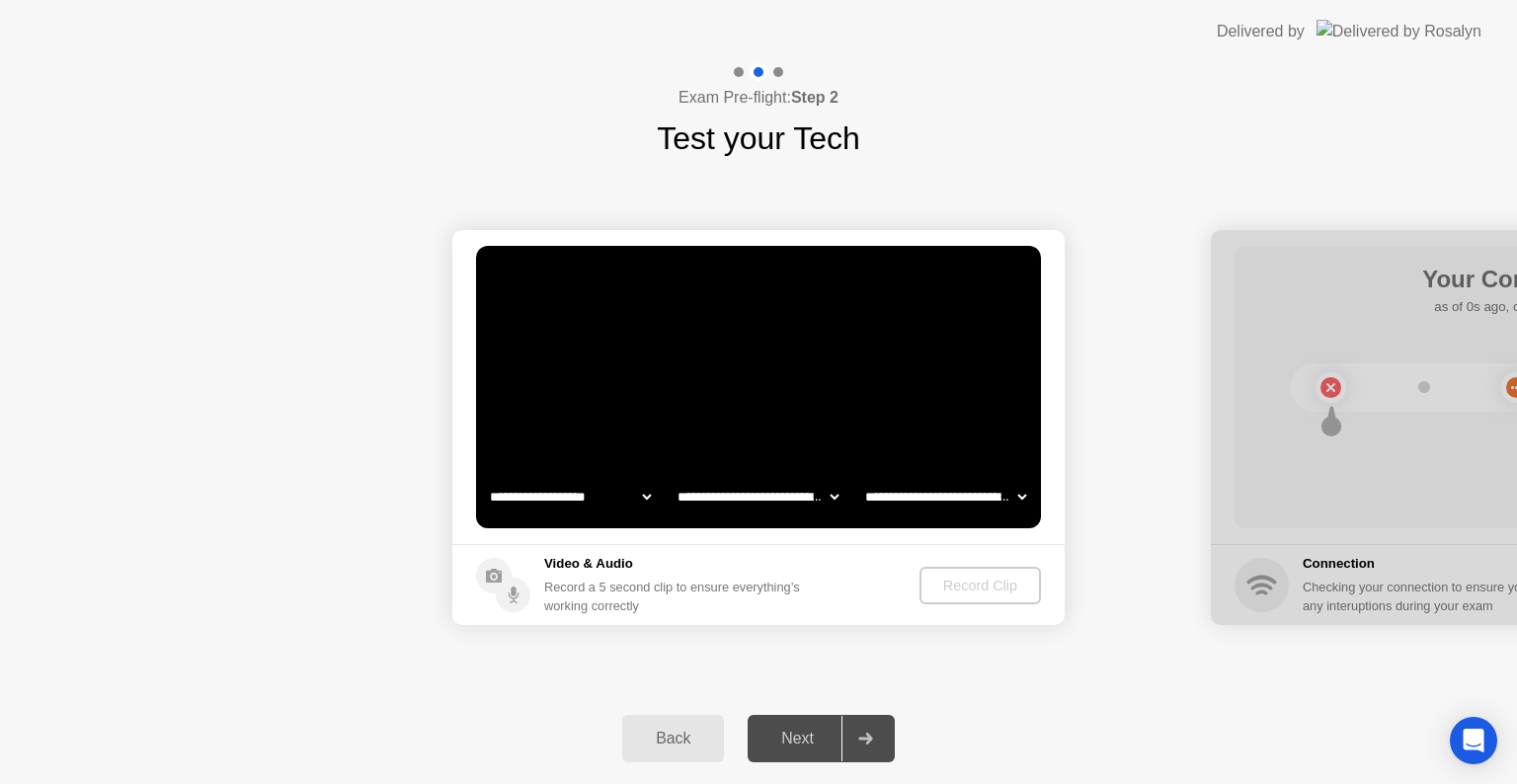 click on "**********" 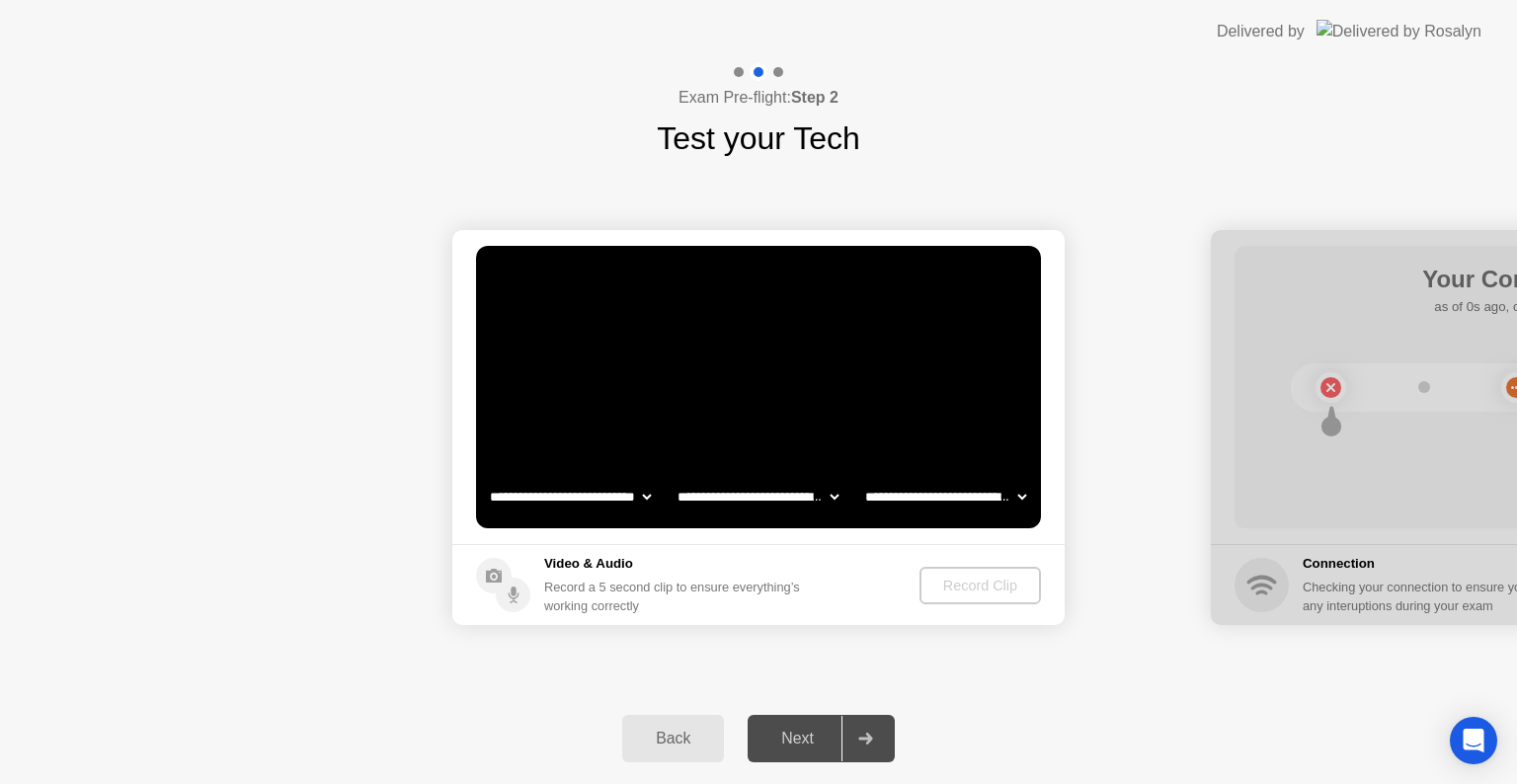 click on "**********" 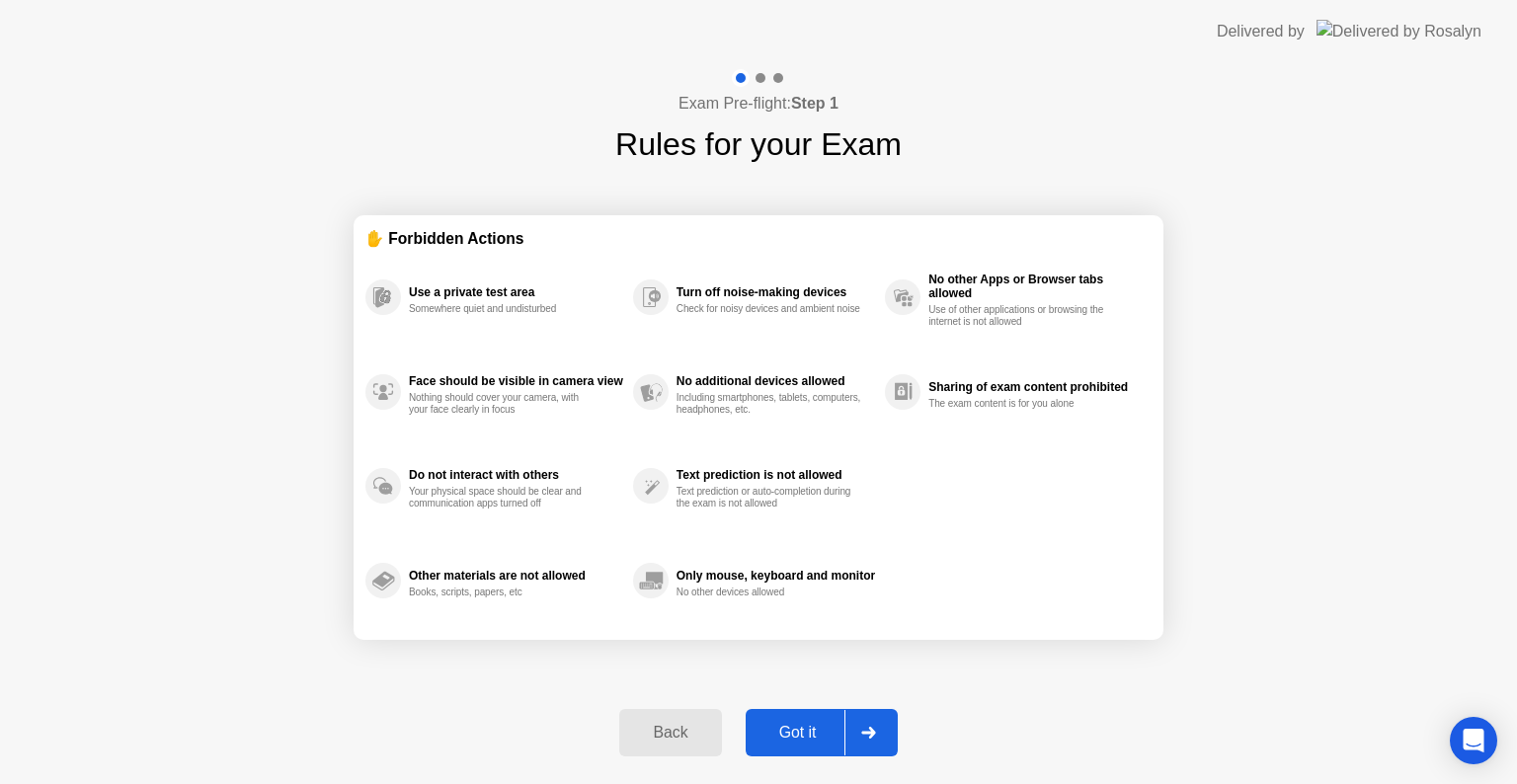 click on "Back" 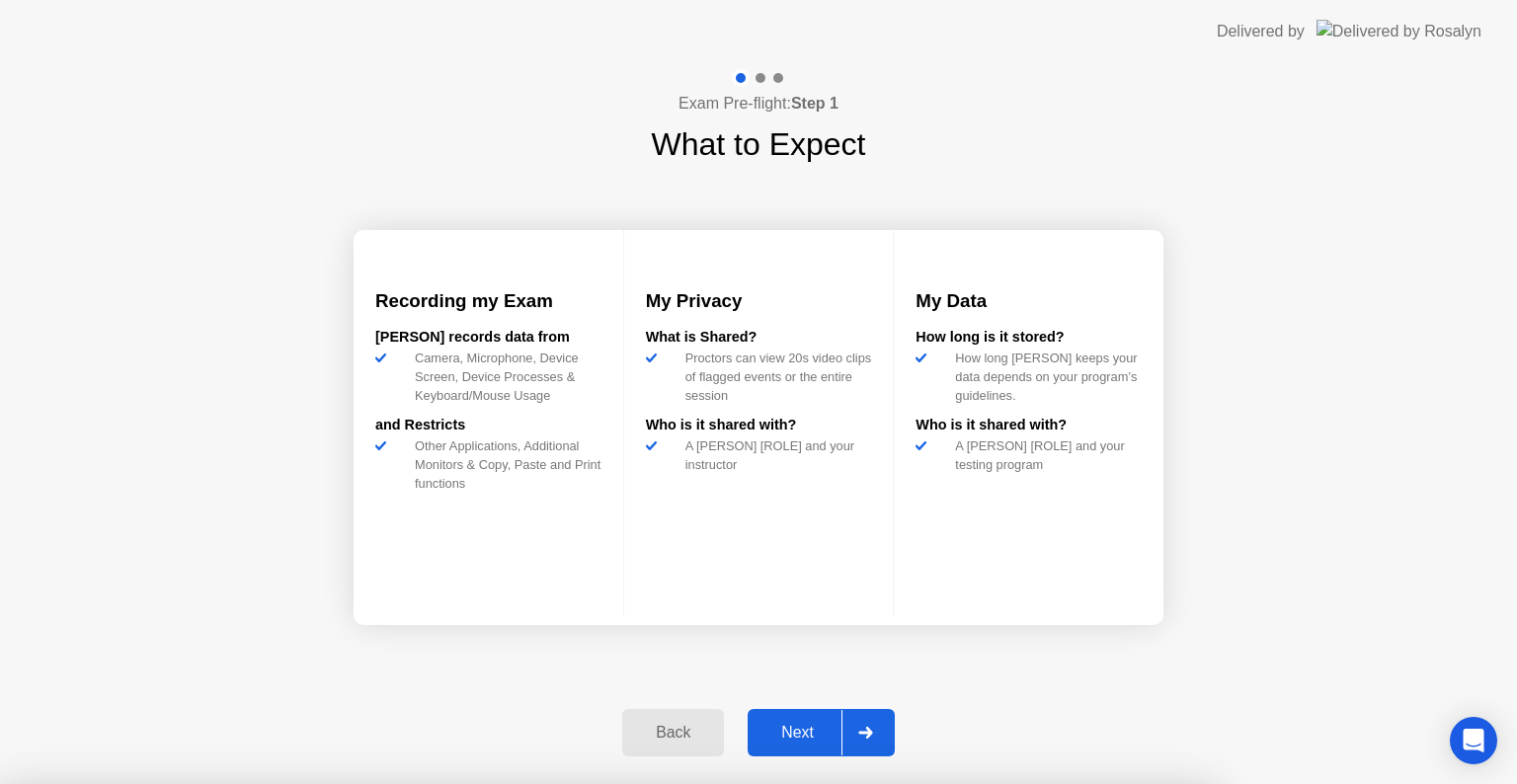 click on "Yes" at bounding box center [559, 896] 